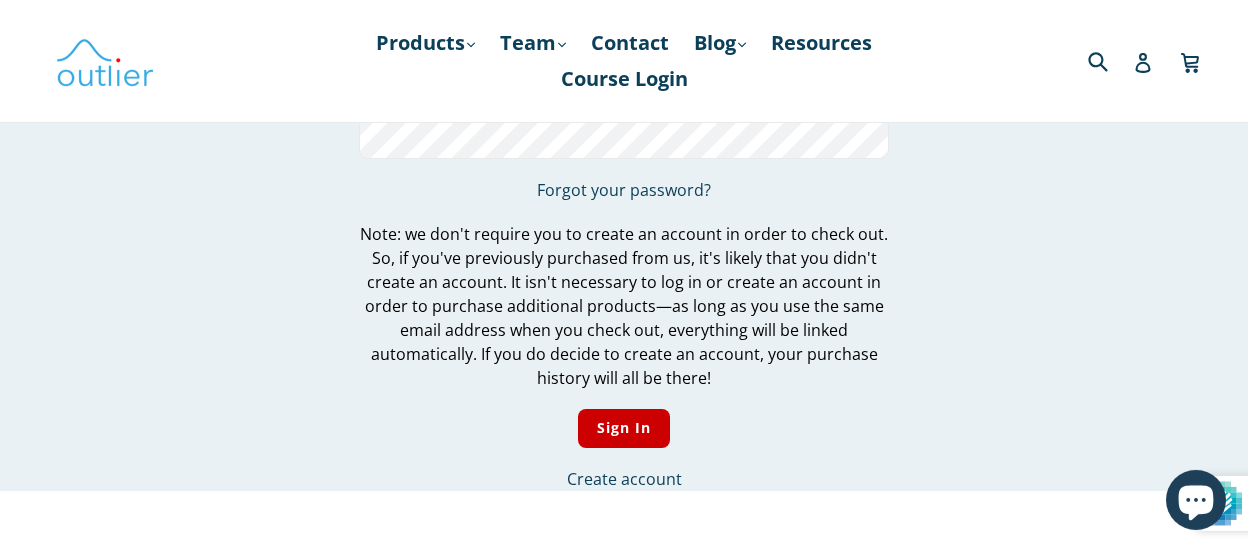 scroll, scrollTop: 280, scrollLeft: 0, axis: vertical 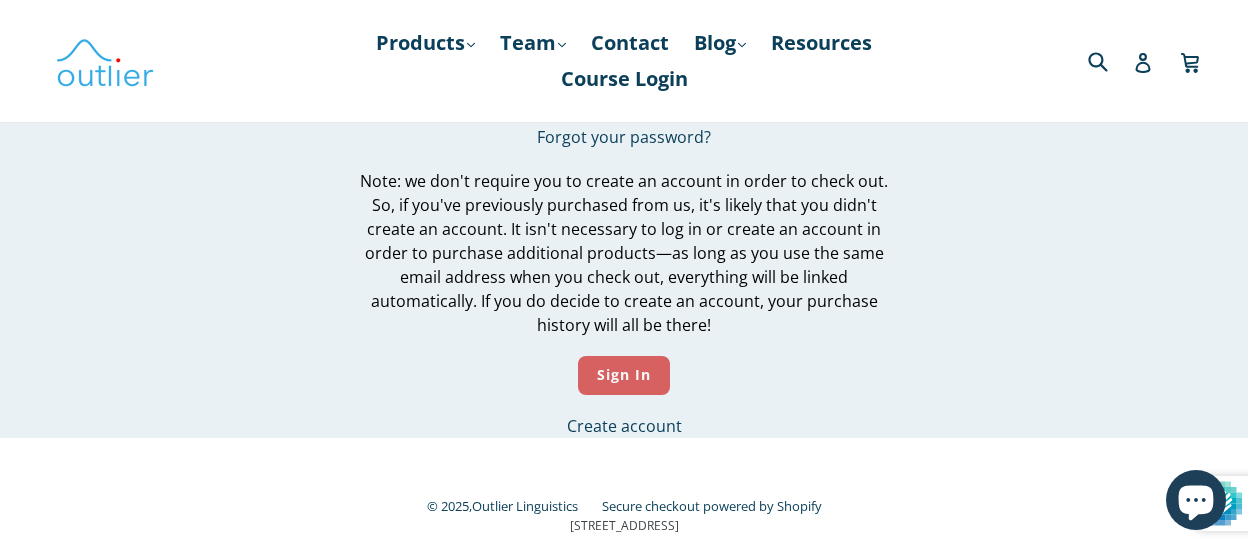type on "[PERSON_NAME][EMAIL_ADDRESS][DOMAIN_NAME]" 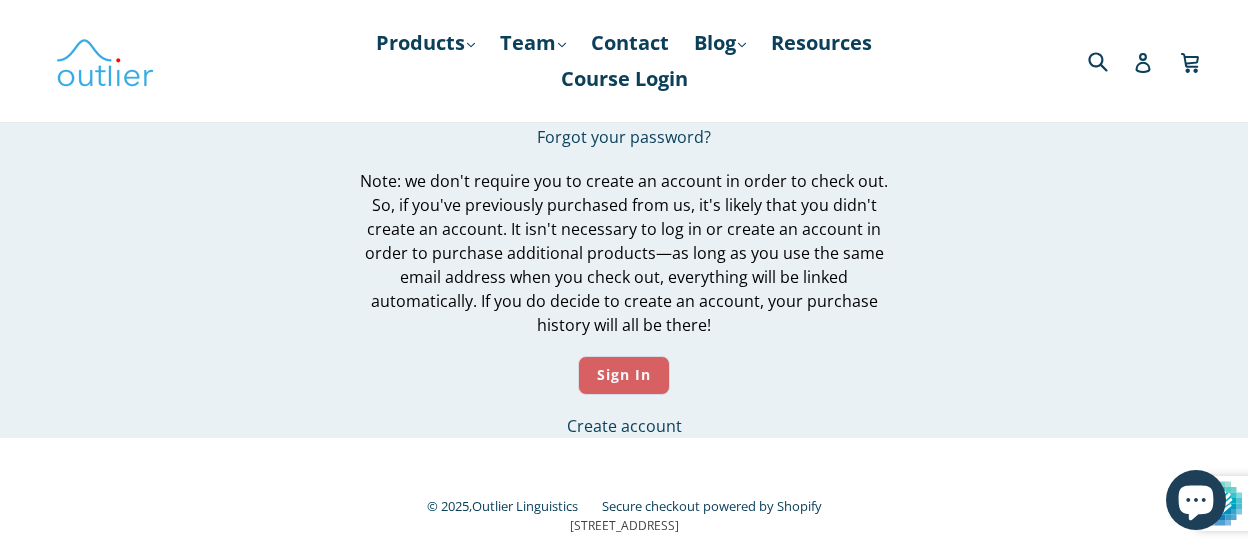 click on "Sign In" at bounding box center (624, 375) 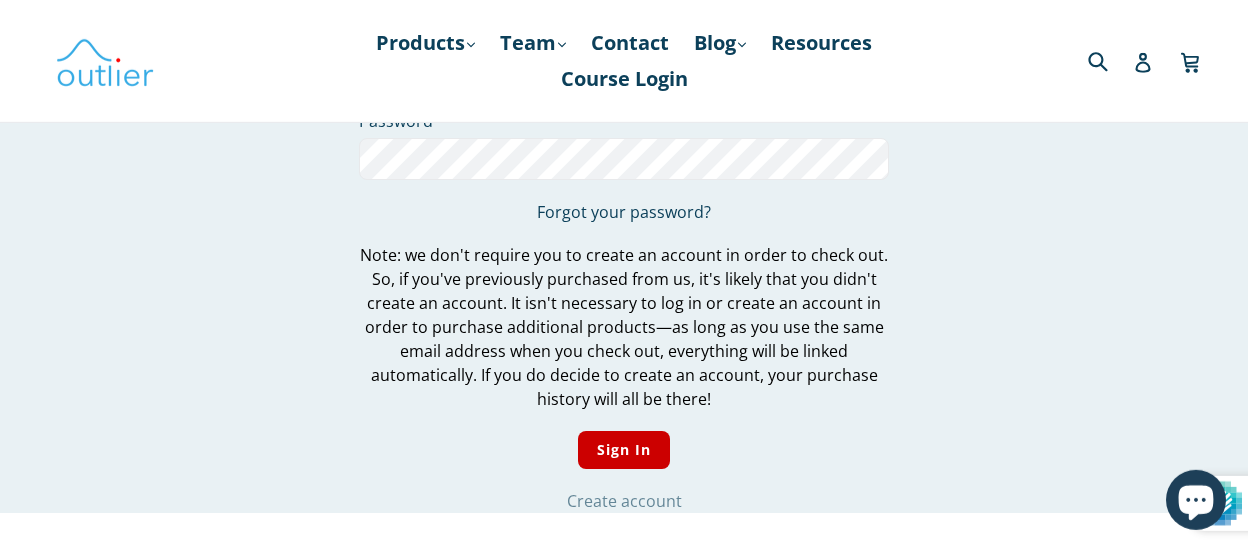 scroll, scrollTop: 280, scrollLeft: 0, axis: vertical 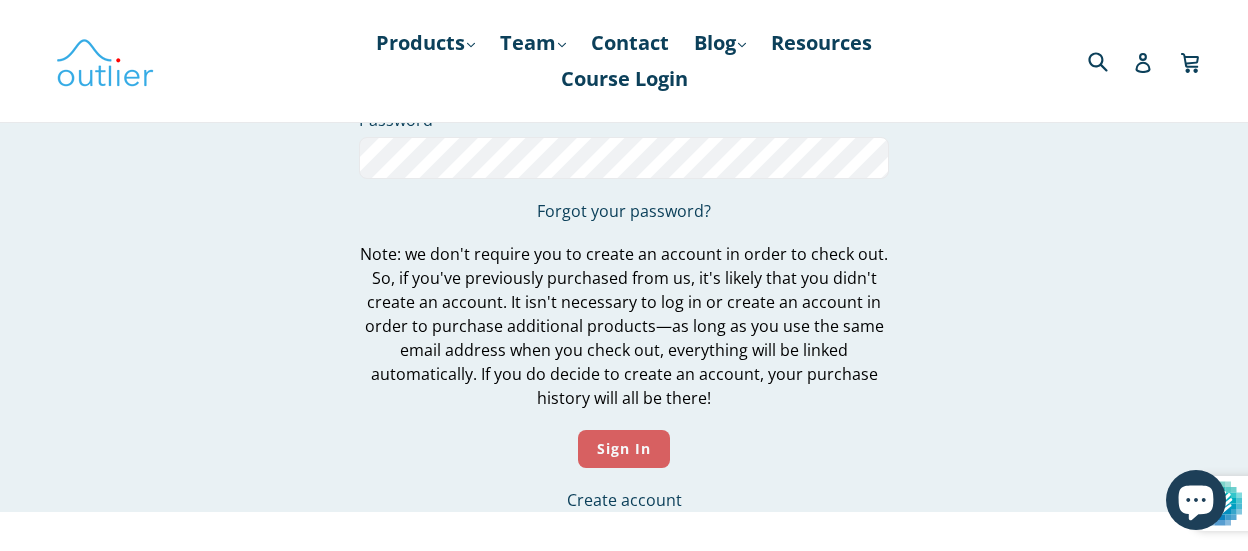 type on "[PERSON_NAME][EMAIL_ADDRESS][DOMAIN_NAME]" 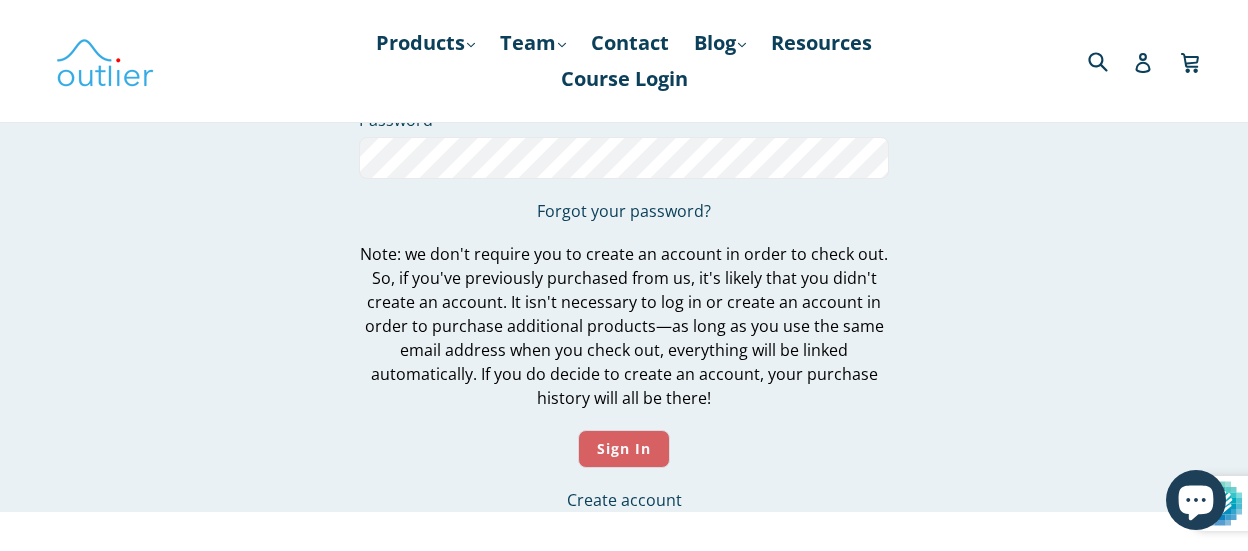 click on "Sign In" at bounding box center (624, 449) 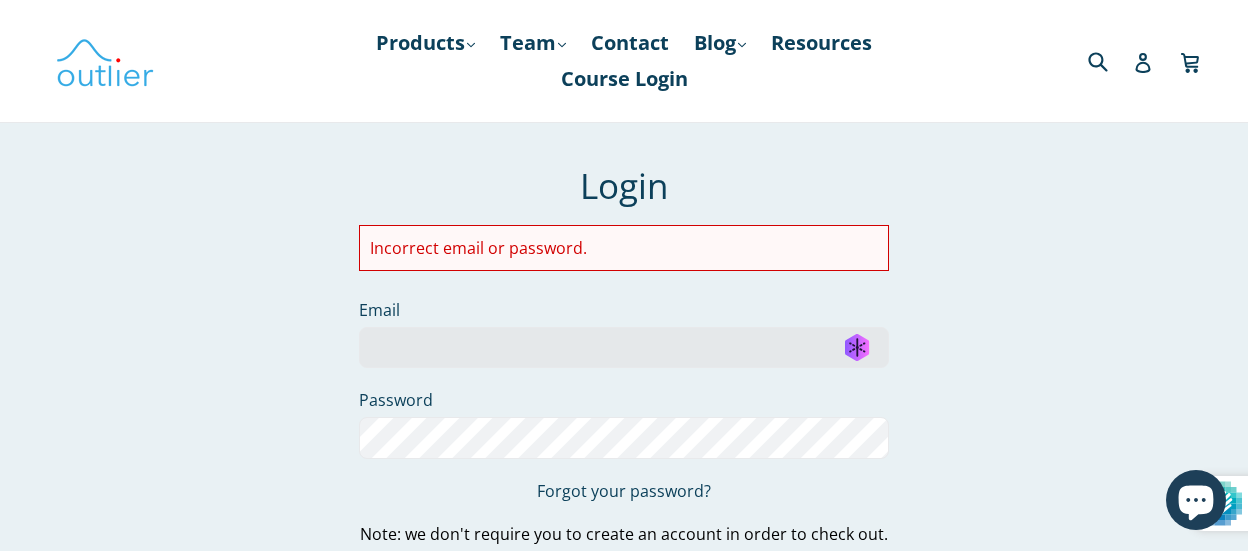 scroll, scrollTop: 0, scrollLeft: 0, axis: both 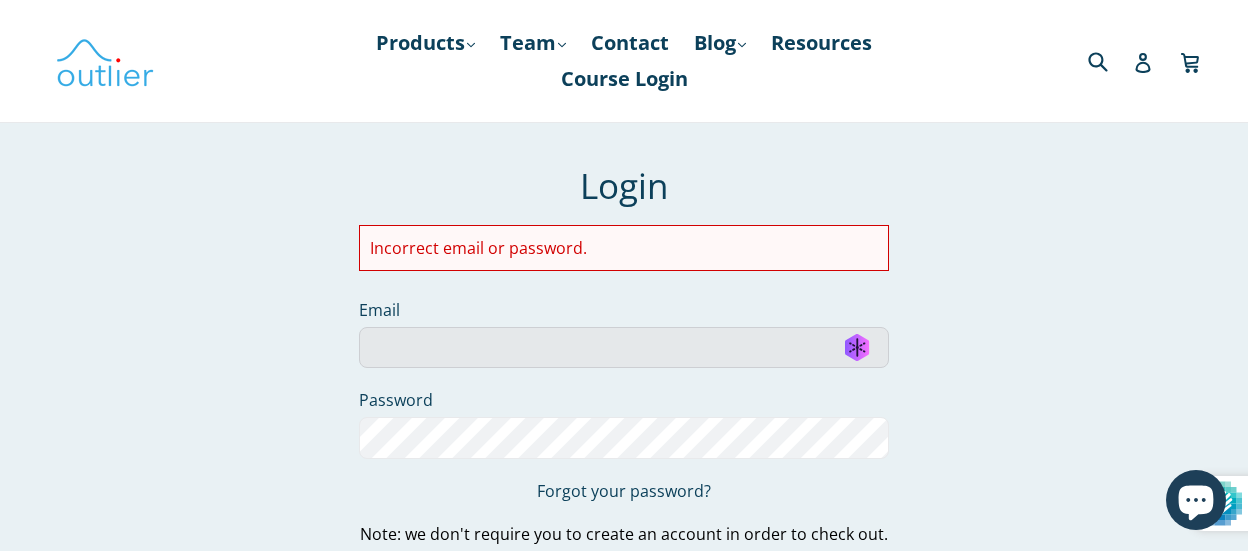 click on "Email" at bounding box center (624, 347) 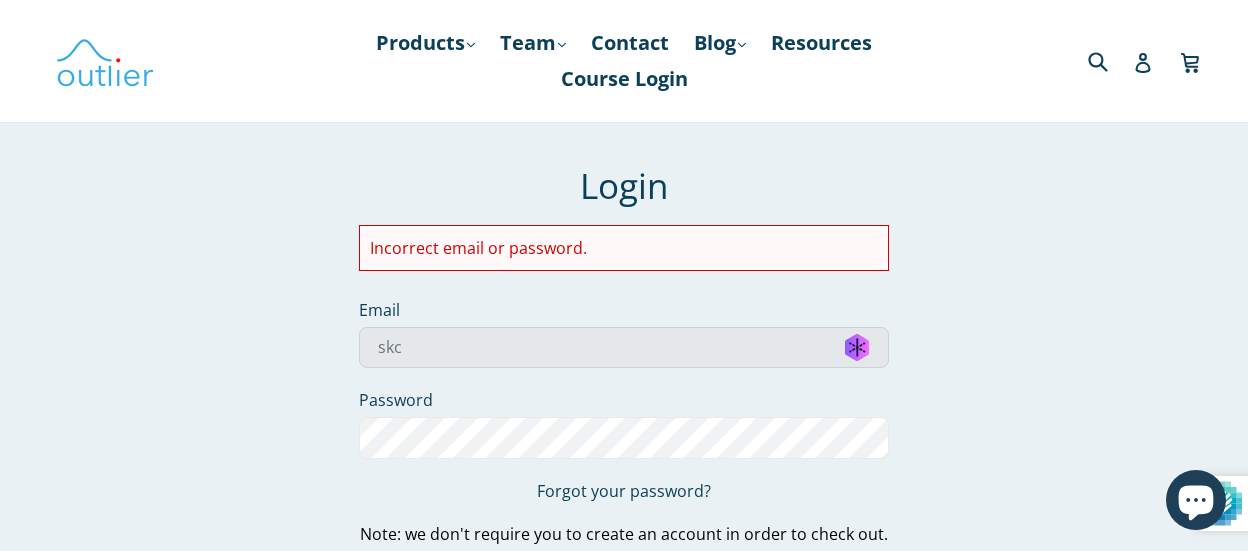 type on "skc" 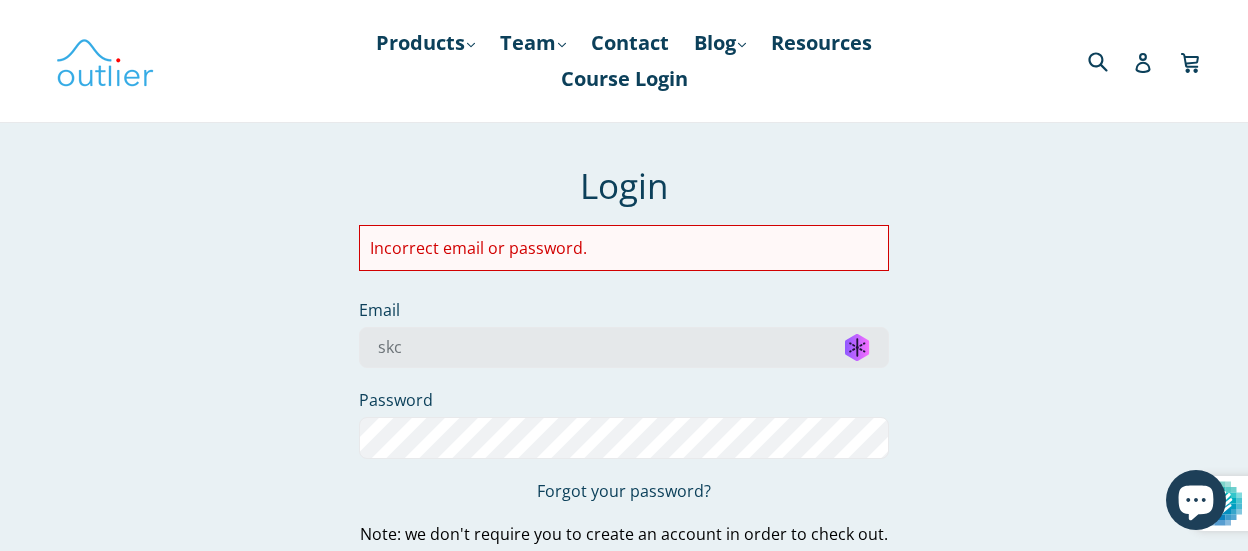 click on "We've sent you an email with a link to update your password.
Login
Incorrect email or password.
Email
skc
Password
Forgot your password?
Note: we don't require you to create an account in order to check out. So, if you've previously purchased from us, it's likely that you didn't create an account. It isn't necessary to log in or create an account in order to purchase additional products—as long as you use the same email address when you check out, everything will be linked automatically. If you do decide to create an account, your purchase history will all be there!
Sign In
Create account
Generate new mask
Reset your password
Email" at bounding box center [609, 478] 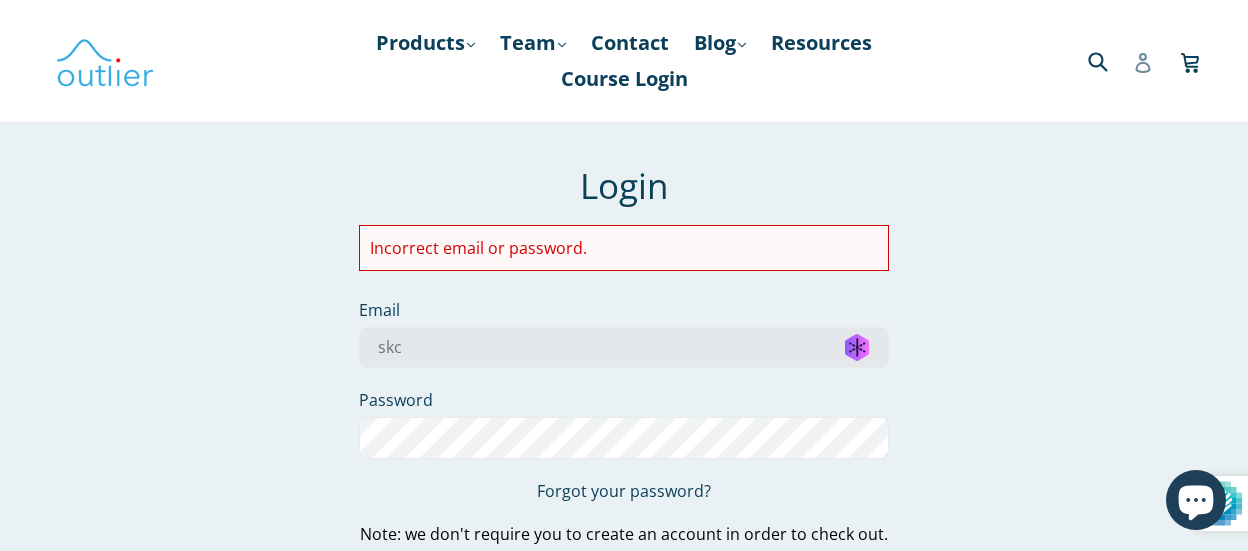 click 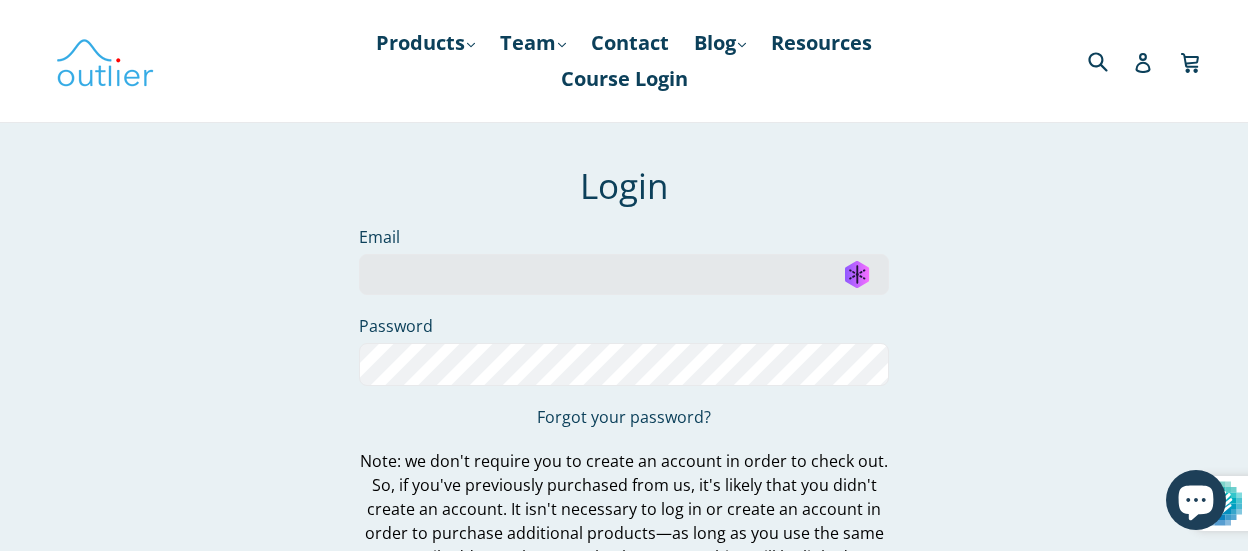 scroll, scrollTop: 0, scrollLeft: 0, axis: both 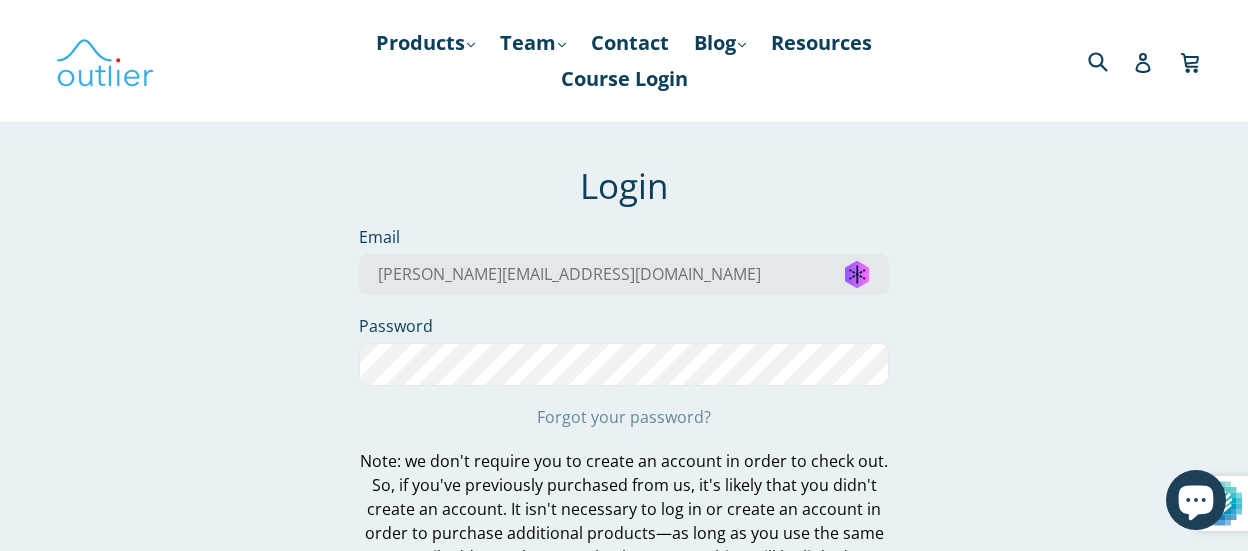 type on "[PERSON_NAME][EMAIL_ADDRESS][DOMAIN_NAME]" 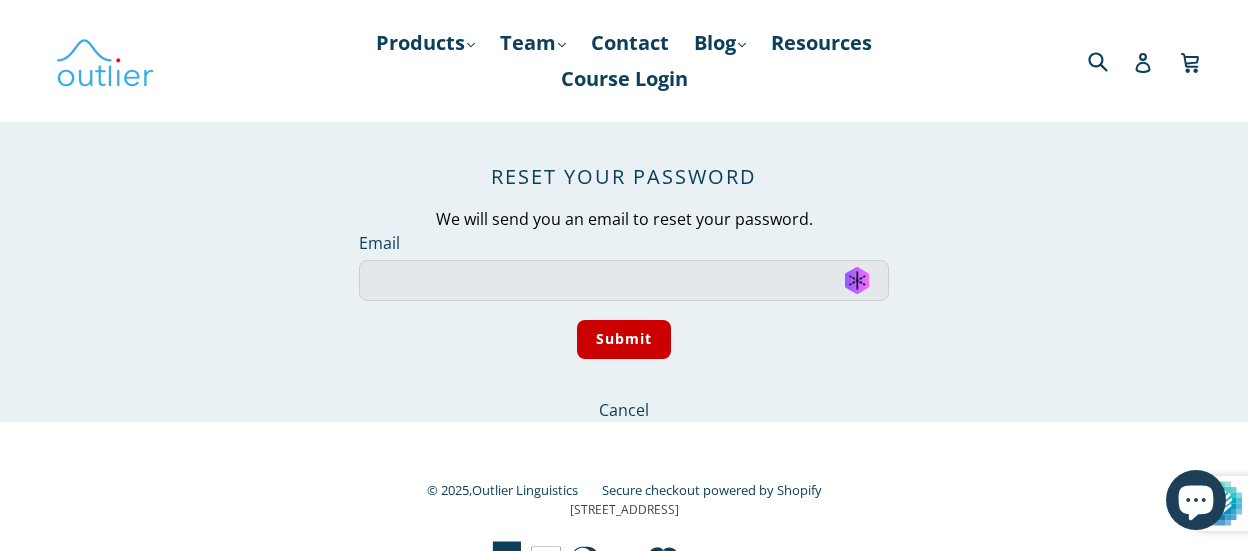 click on "Email" at bounding box center [624, 280] 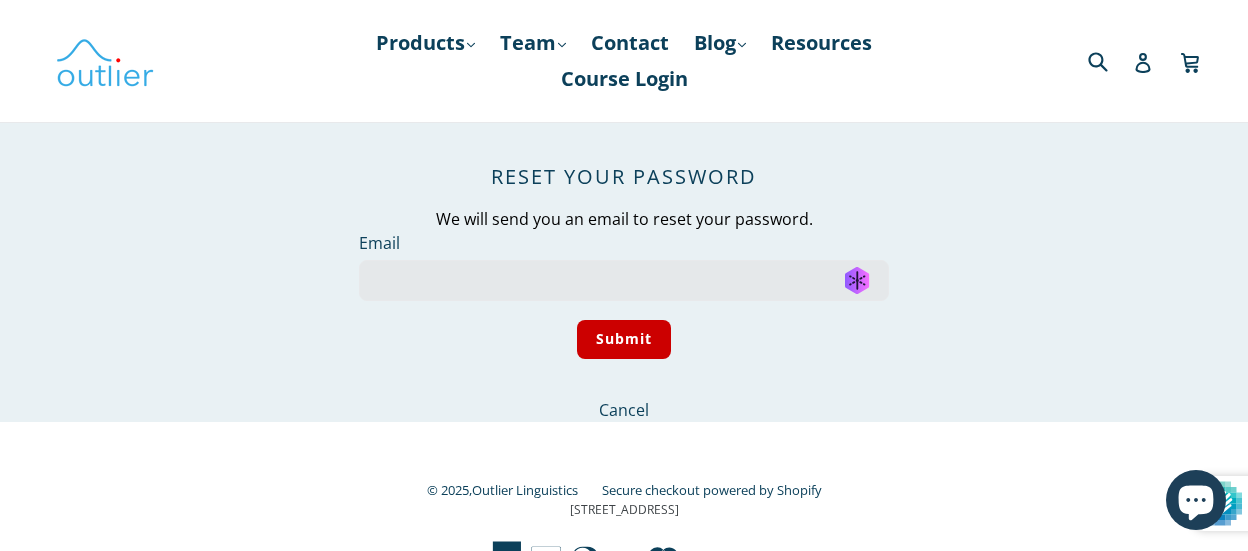 click on "We've sent you an email with a link to update your password.
Login
Email
s.kicey@bluewin.ch
Password
Forgot your password?
Note: we don't require you to create an account in order to check out. So, if you've previously purchased from us, it's likely that you didn't create an account. It isn't necessary to log in or create an account in order to purchase additional products—as long as you use the same email address when you check out, everything will be linked automatically. If you do decide to create an account, your purchase history will all be there!
Sign In
Create account
Generate new mask
Reset your password
We will send you an email to reset your password. Email" at bounding box center [609, 293] 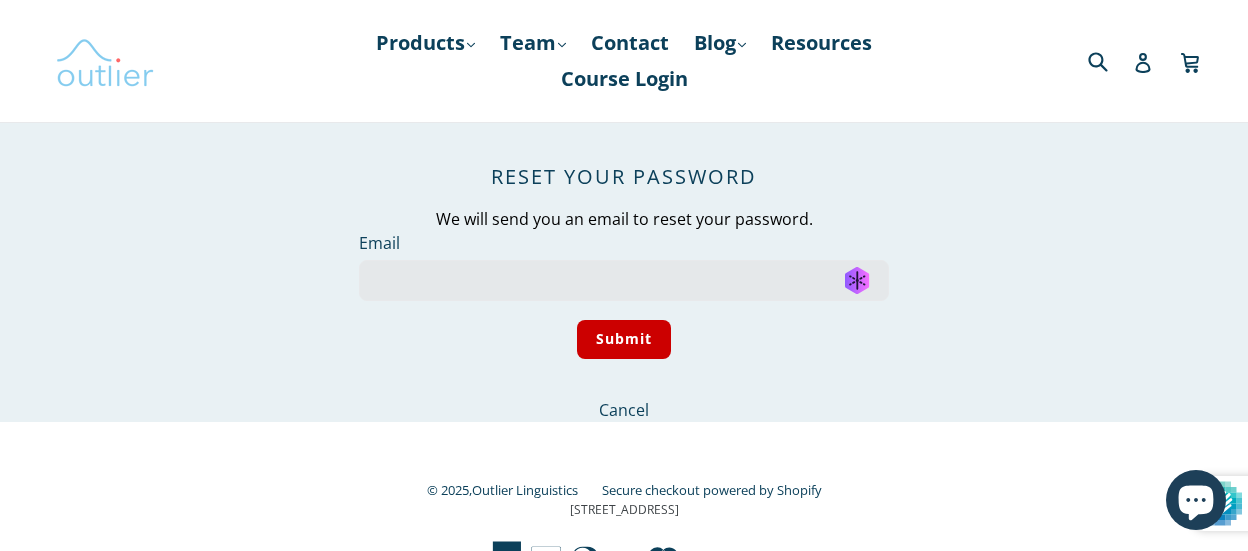 click at bounding box center (105, 61) 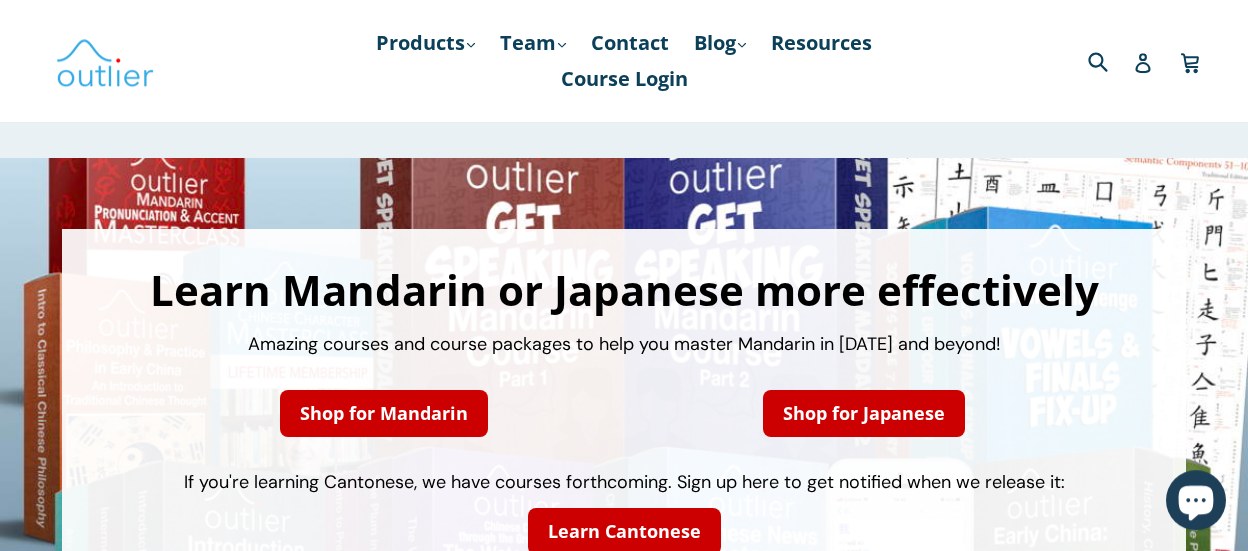 scroll, scrollTop: 0, scrollLeft: 0, axis: both 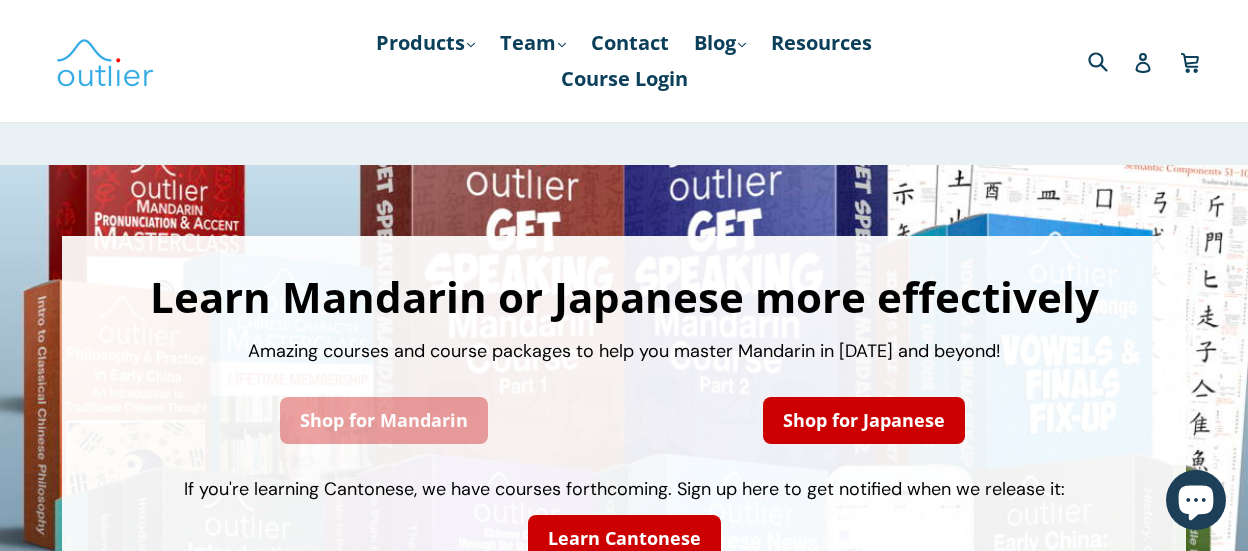 click on "Shop for Mandarin" at bounding box center (384, 420) 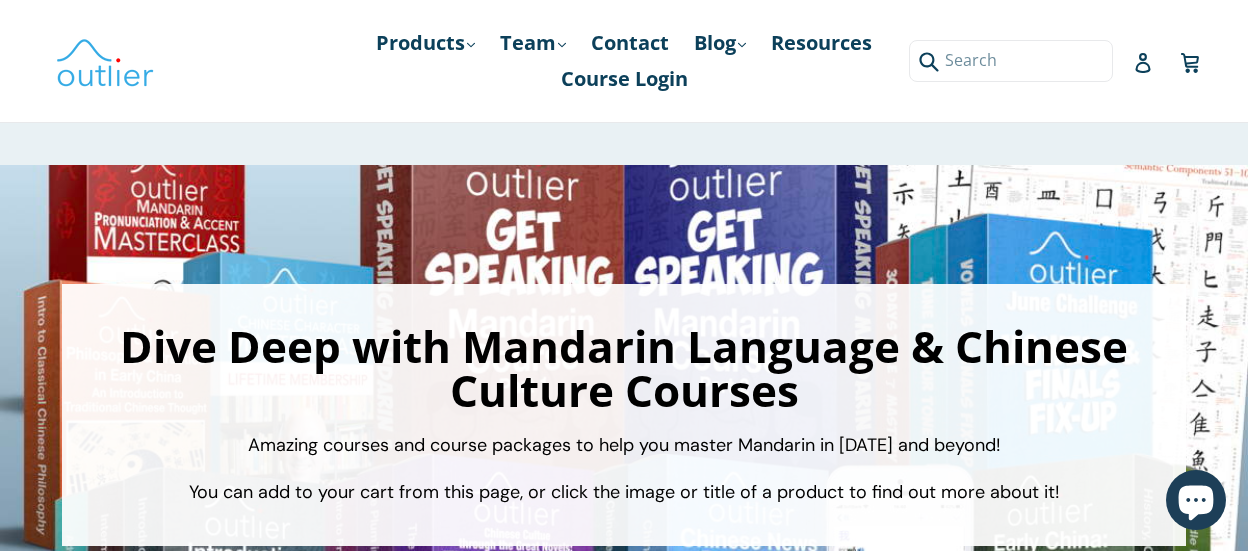 click on "Submit" at bounding box center (1056, 60) 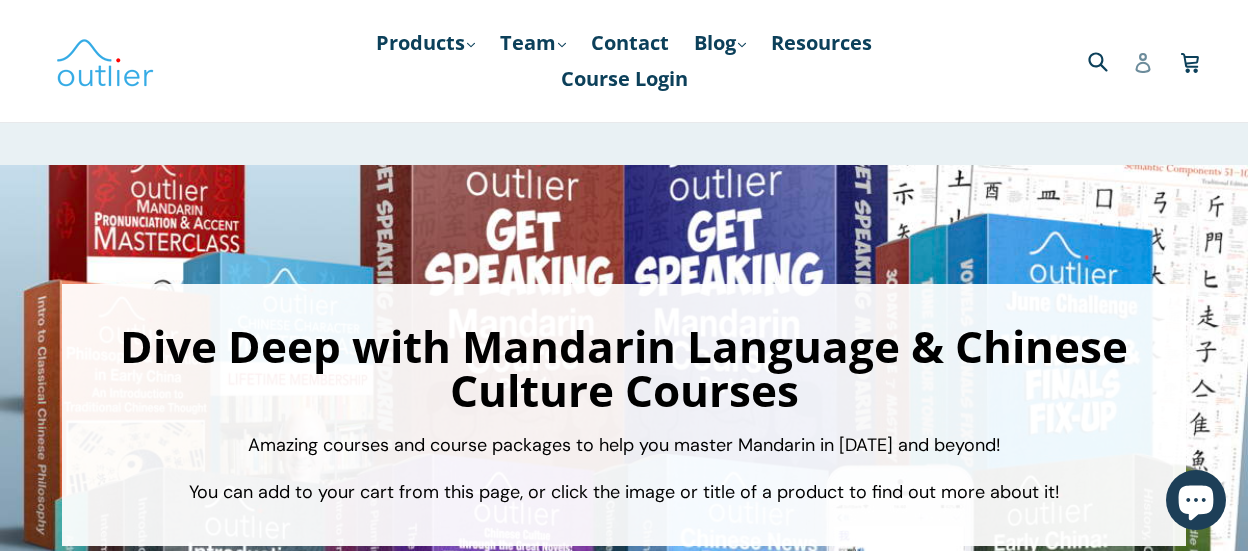click 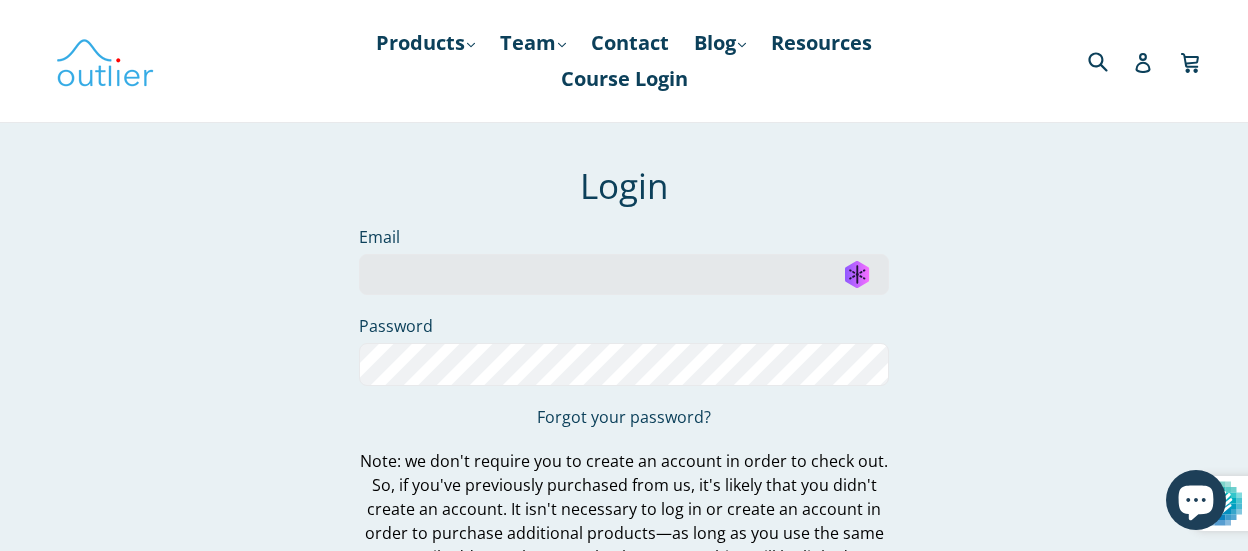 scroll, scrollTop: 0, scrollLeft: 0, axis: both 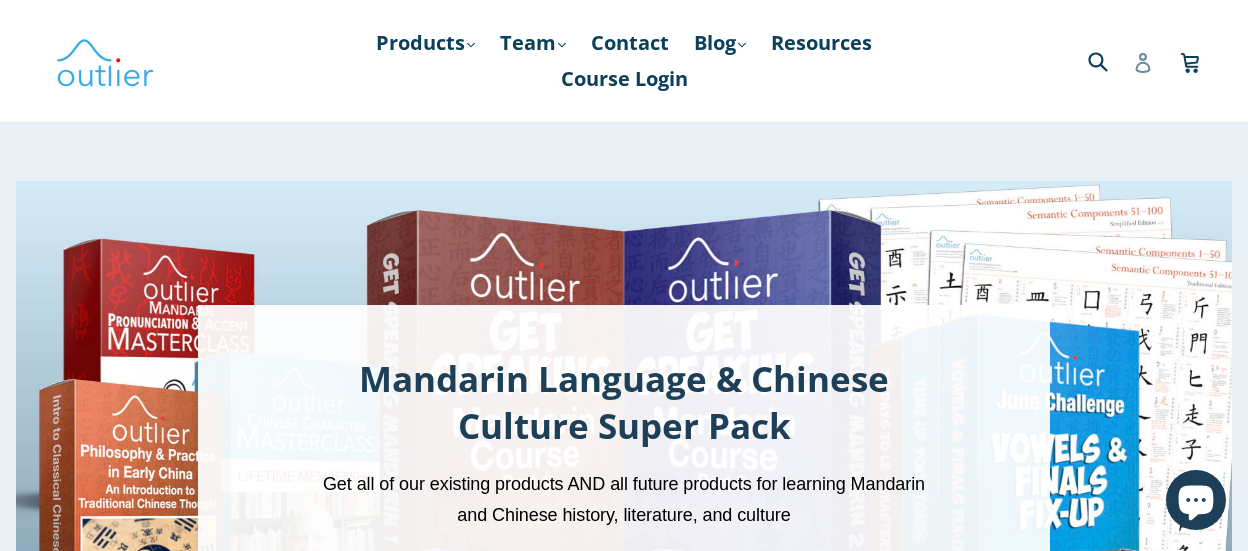 click 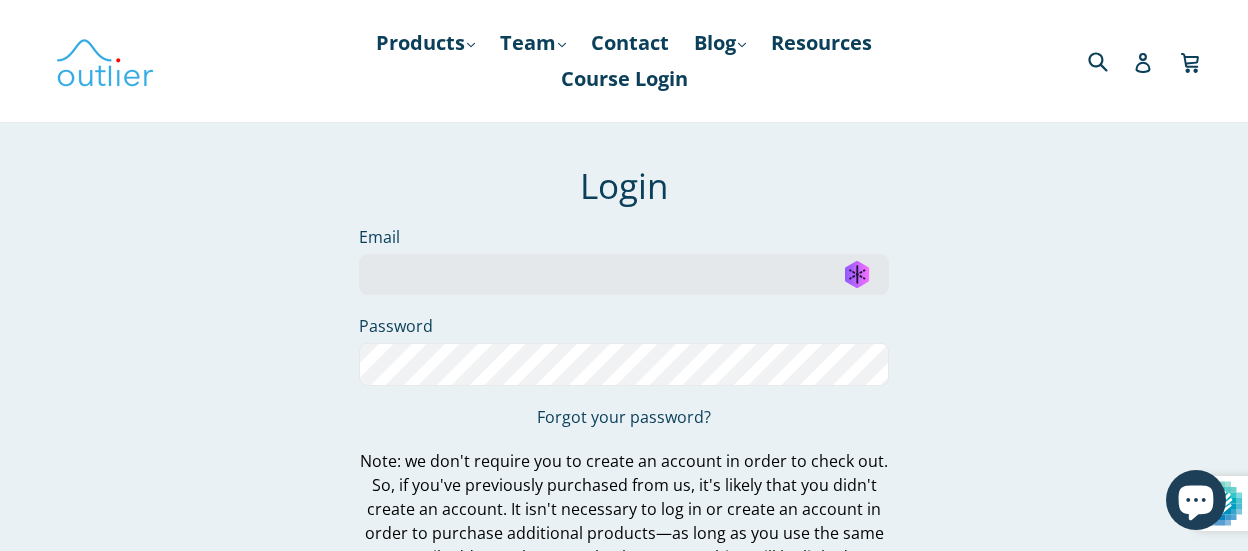 scroll, scrollTop: 0, scrollLeft: 0, axis: both 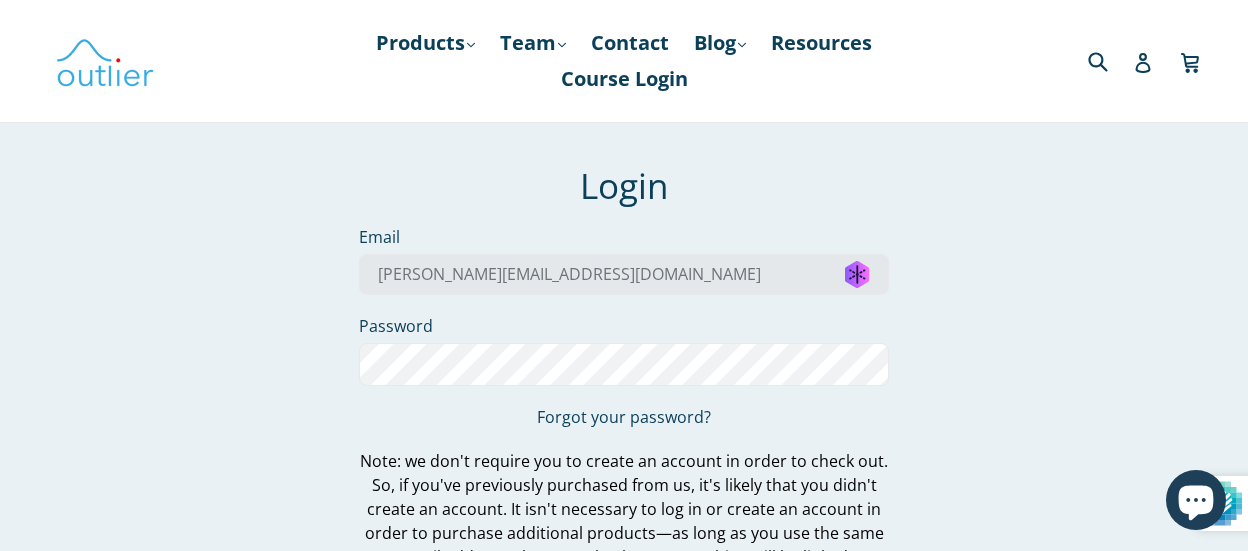 type on "[PERSON_NAME][EMAIL_ADDRESS][DOMAIN_NAME]" 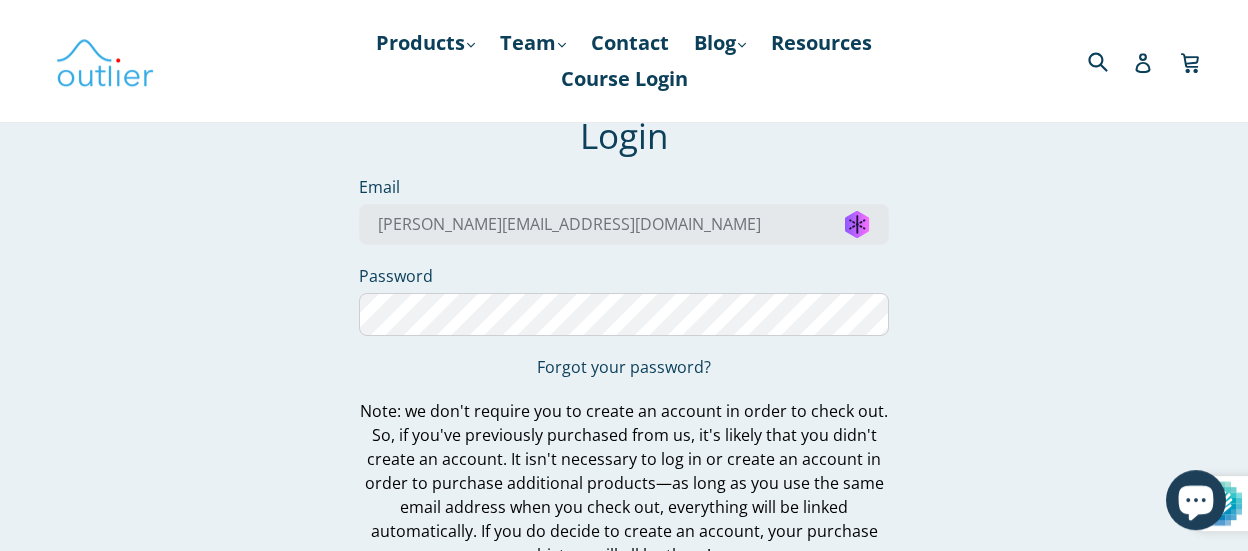 scroll, scrollTop: 317, scrollLeft: 0, axis: vertical 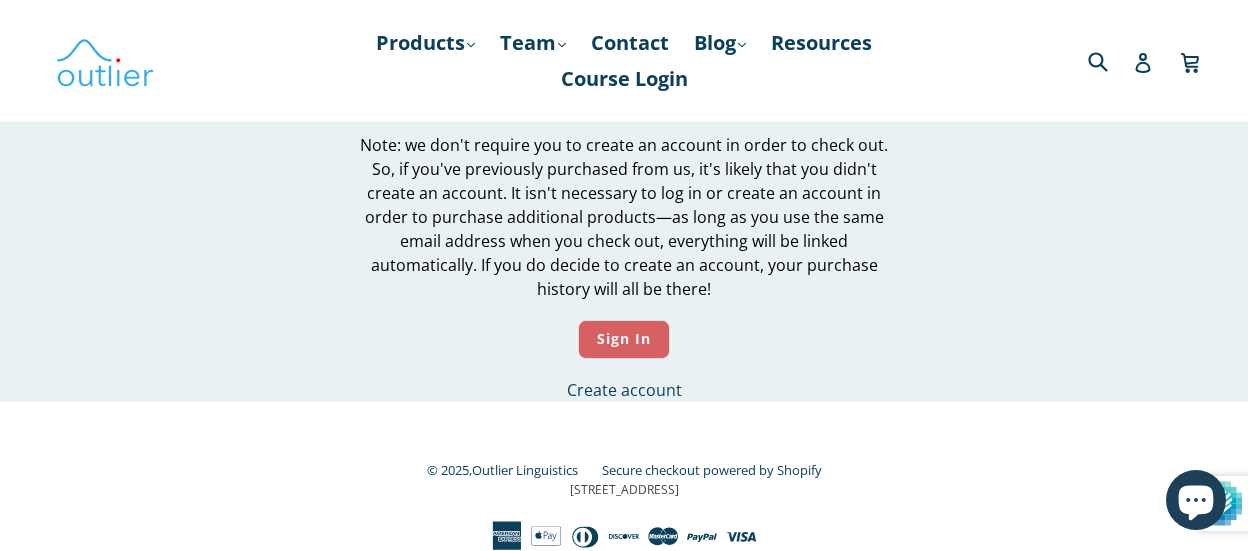 click on "Sign In" at bounding box center [624, 339] 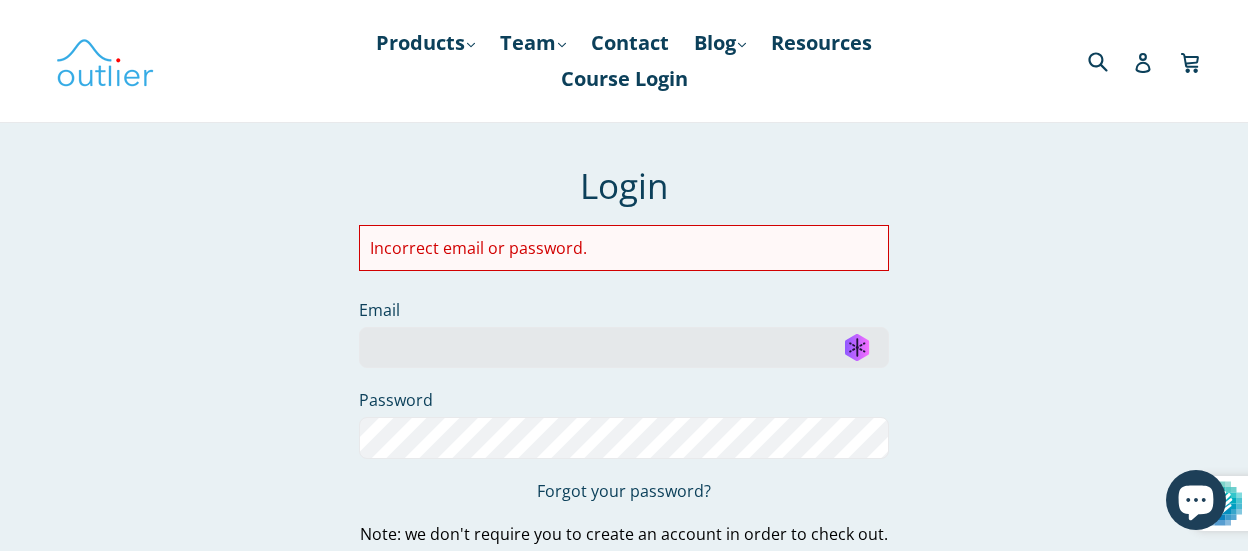 scroll, scrollTop: 0, scrollLeft: 0, axis: both 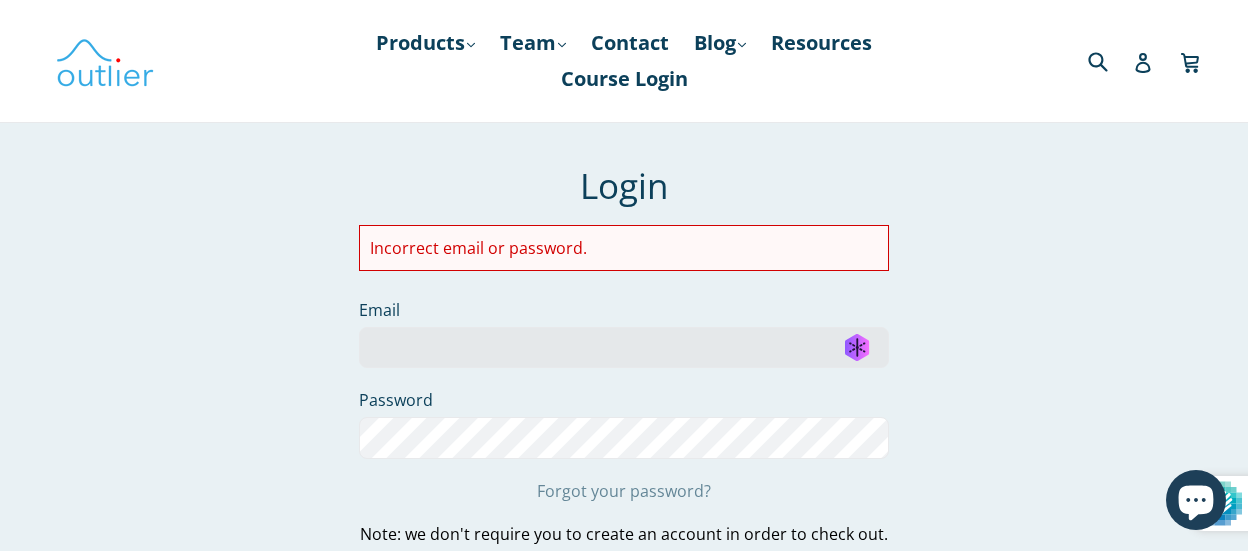 click on "Forgot your password?" at bounding box center (624, 491) 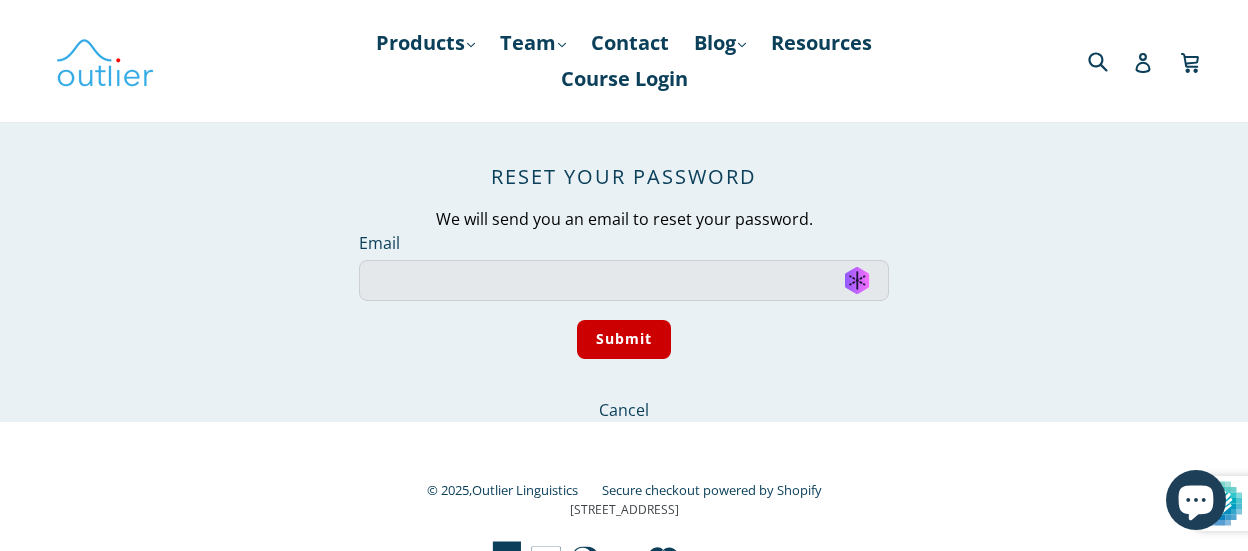 click on "Email" at bounding box center [624, 280] 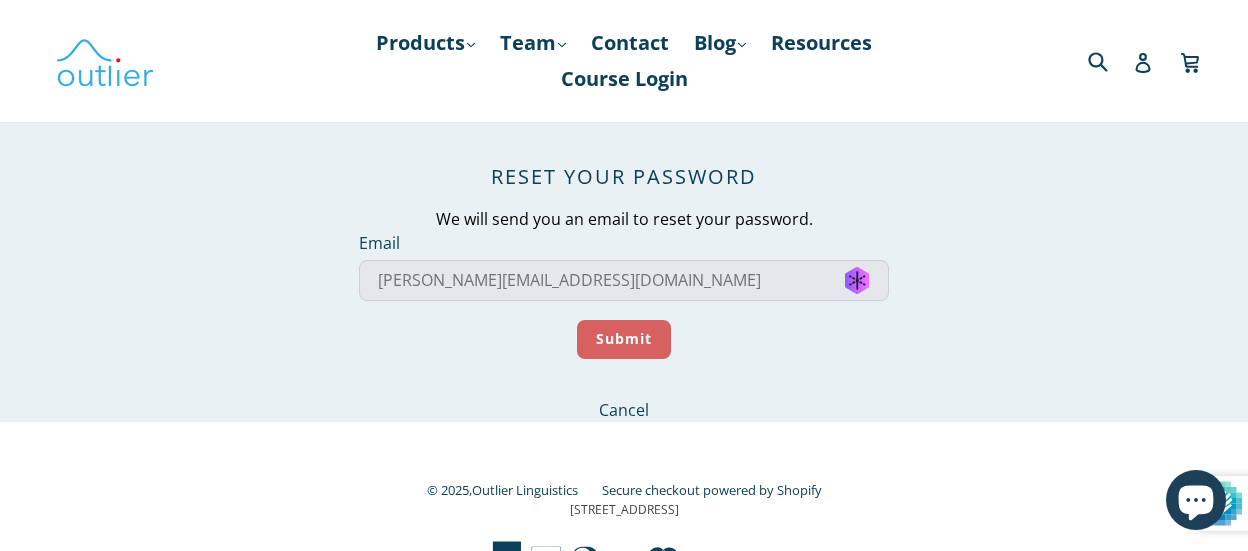 type on "s.kicey@bluewin.ch" 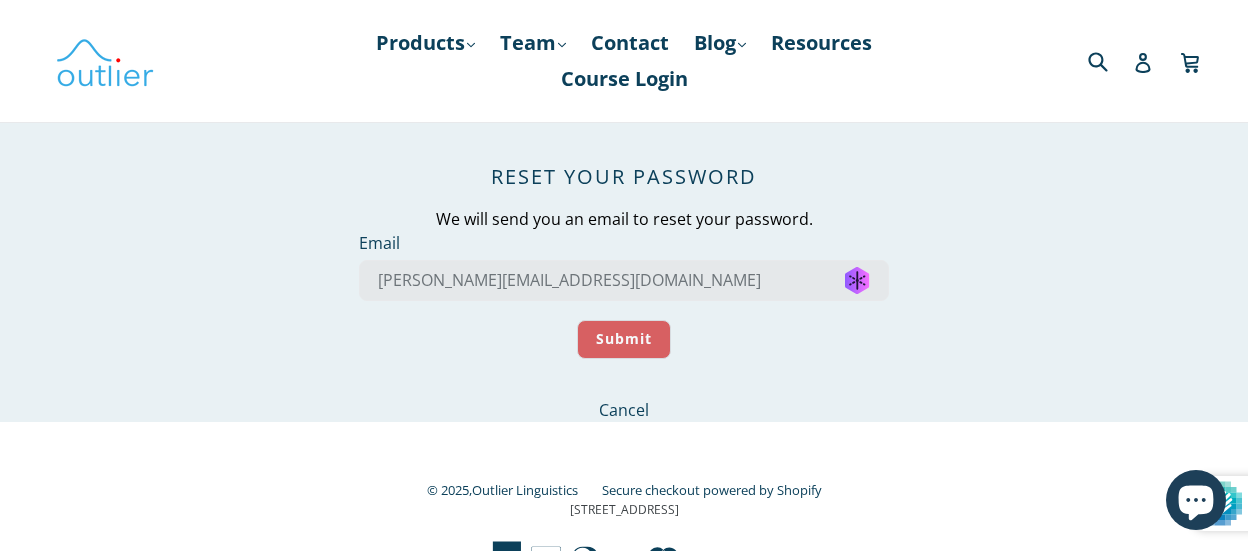 click on "Submit" at bounding box center [624, 339] 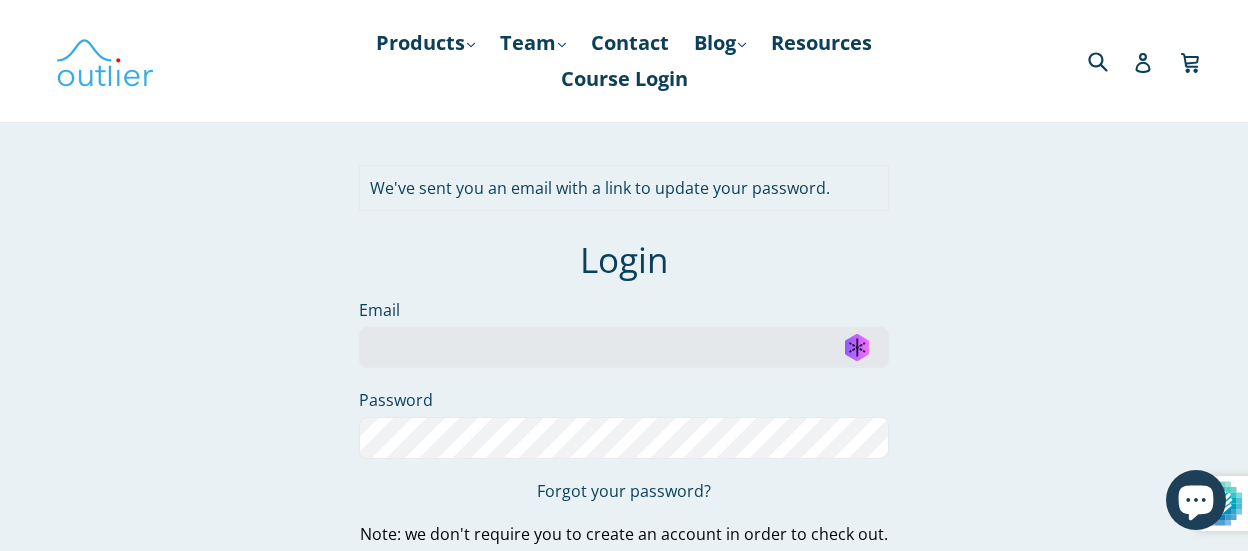 scroll, scrollTop: 0, scrollLeft: 0, axis: both 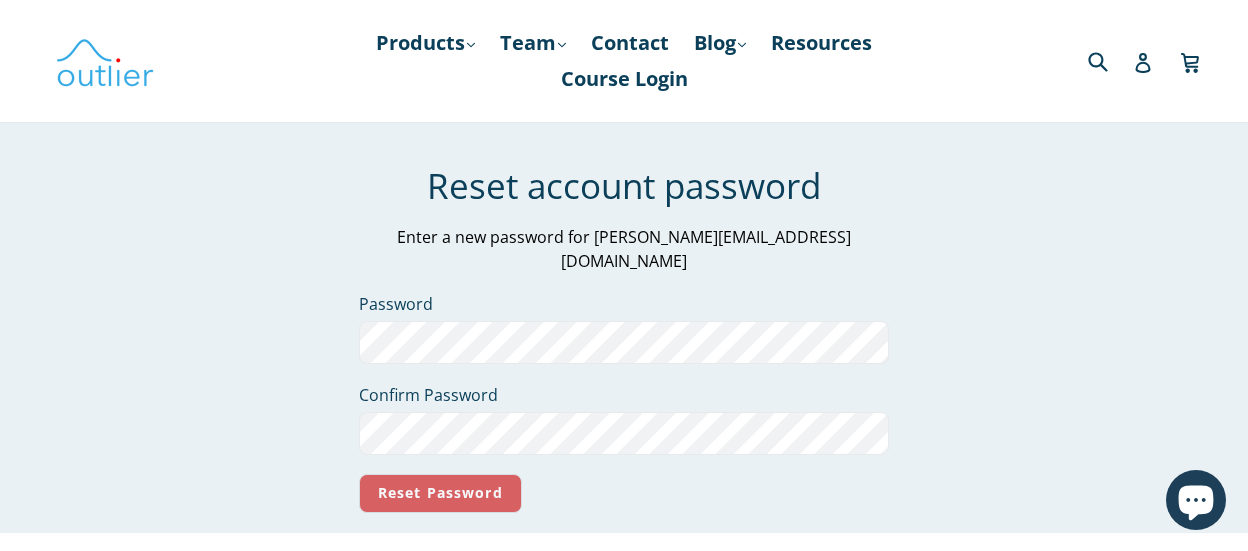 click on "Reset Password" at bounding box center [440, 493] 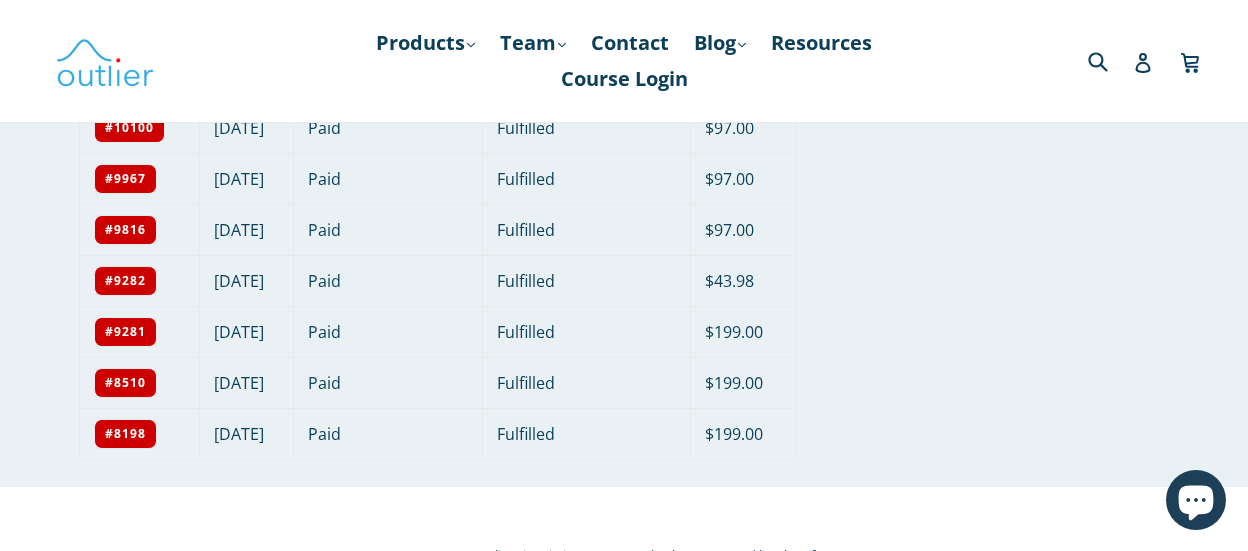 scroll, scrollTop: 0, scrollLeft: 0, axis: both 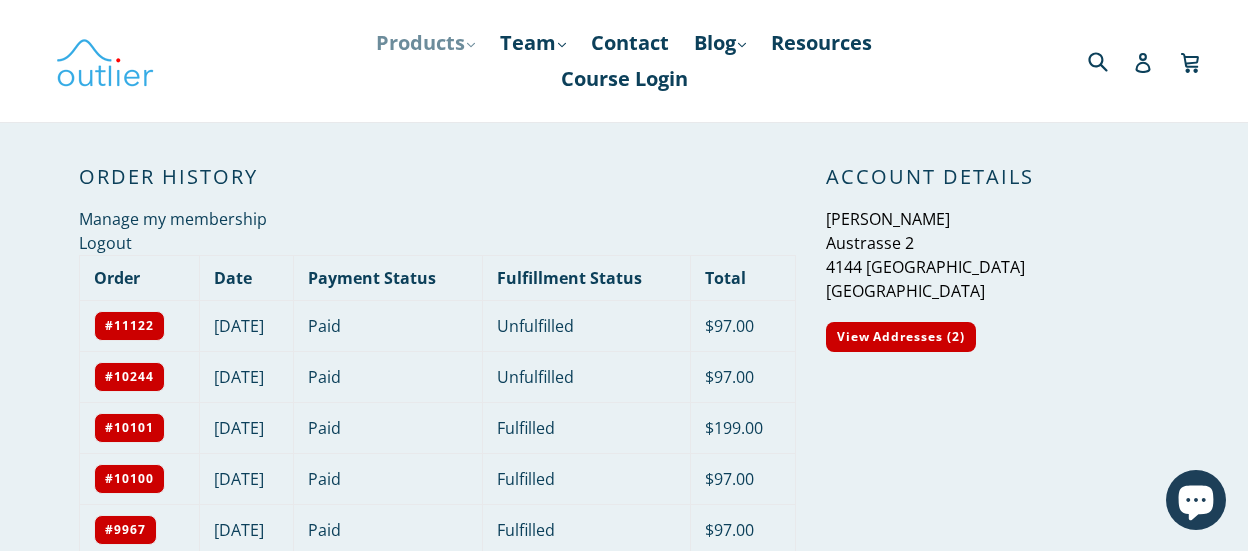 click on "Products
.cls-1{fill:#231f20}
expand" at bounding box center (425, 43) 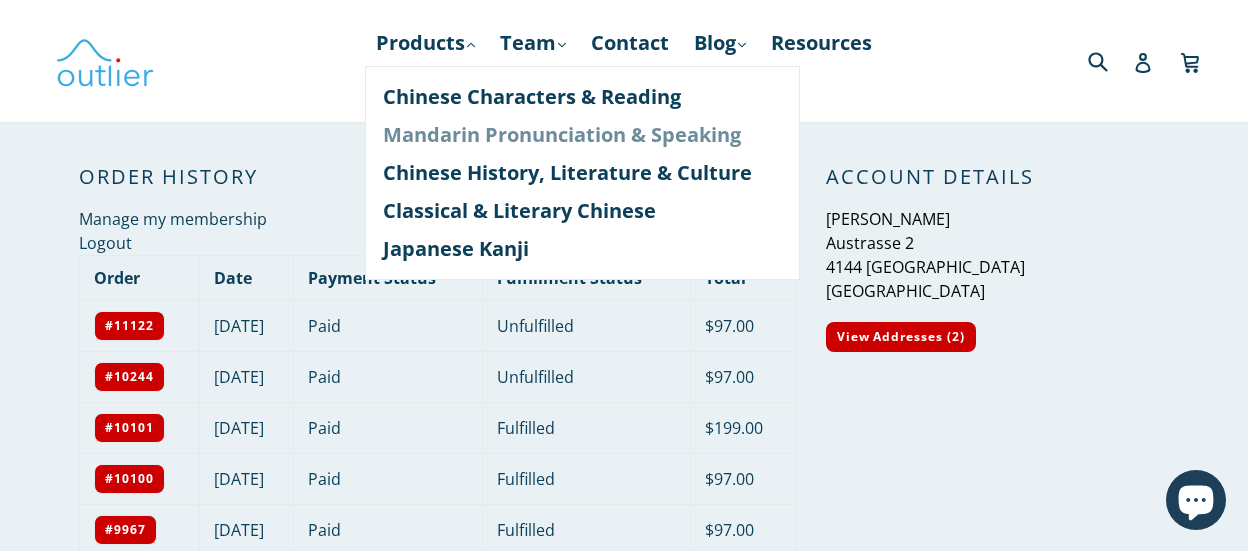click on "Mandarin Pronunciation & Speaking" at bounding box center [582, 135] 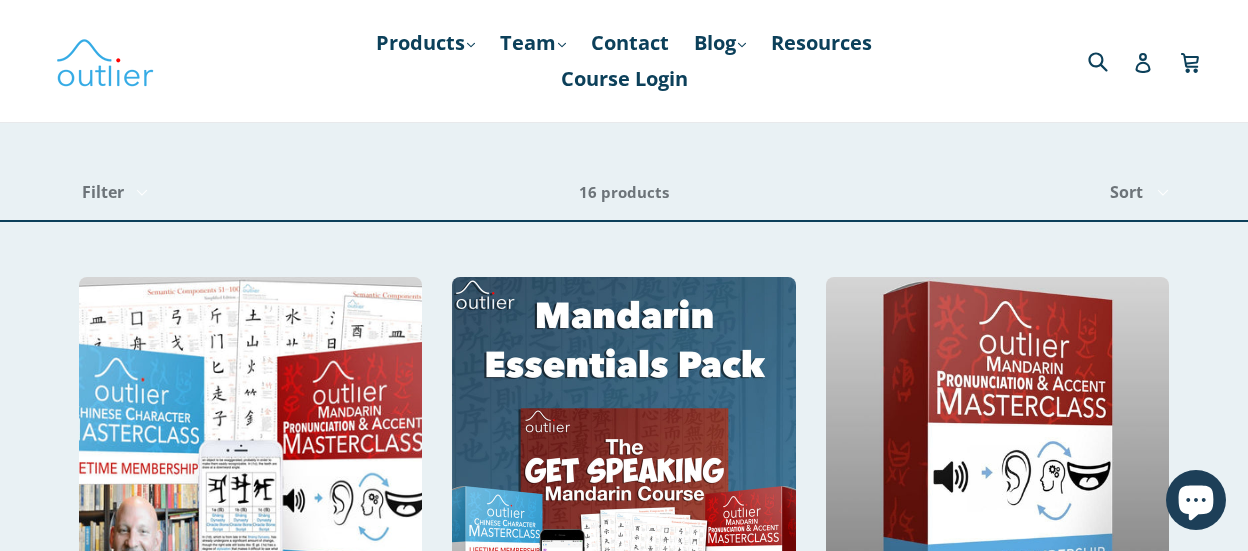 scroll, scrollTop: 0, scrollLeft: 0, axis: both 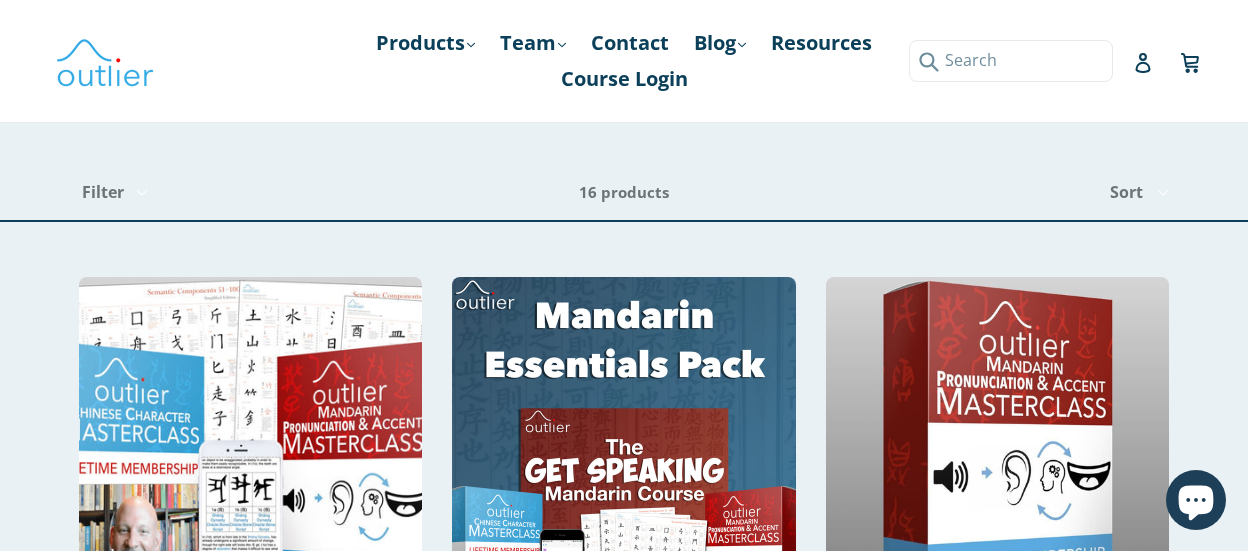 click at bounding box center [1011, 60] 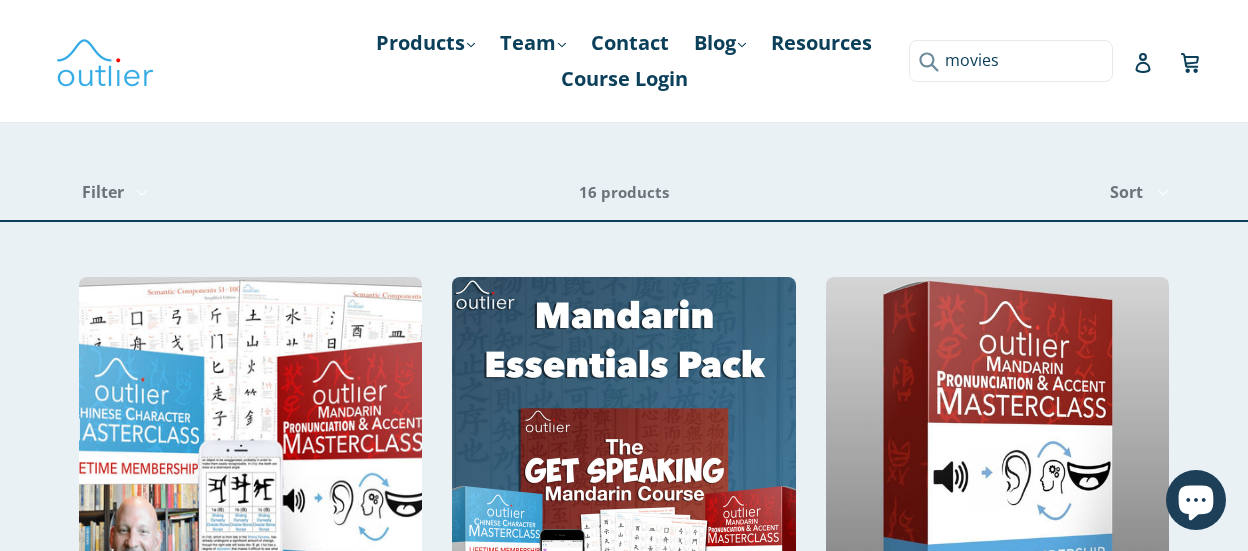 type on "movies" 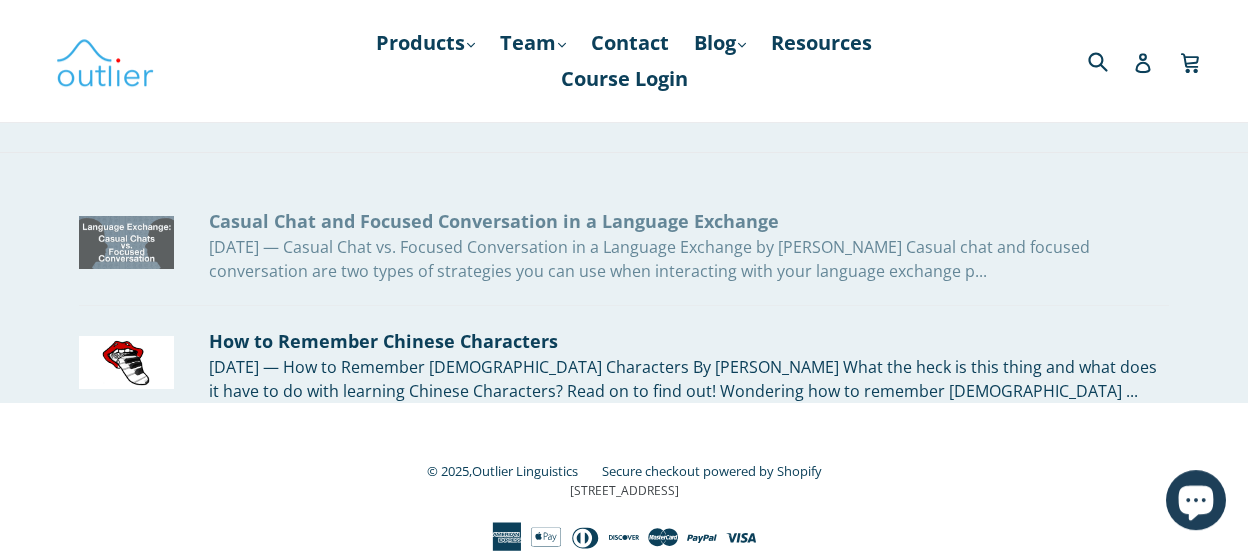 scroll, scrollTop: 0, scrollLeft: 0, axis: both 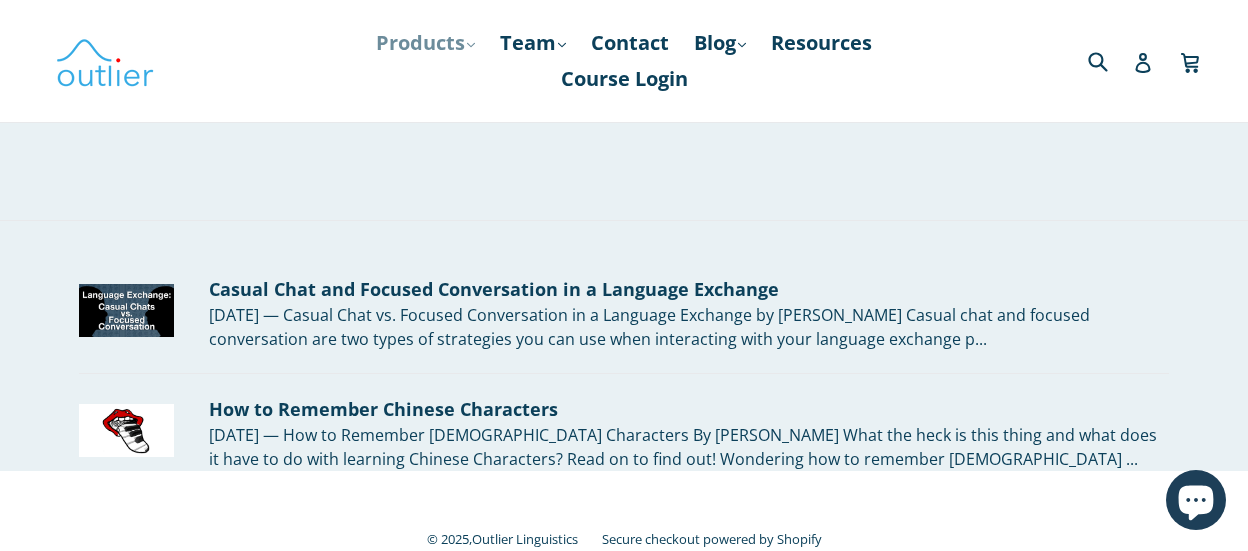 click on "Products
.cls-1{fill:#231f20}
expand" at bounding box center (425, 43) 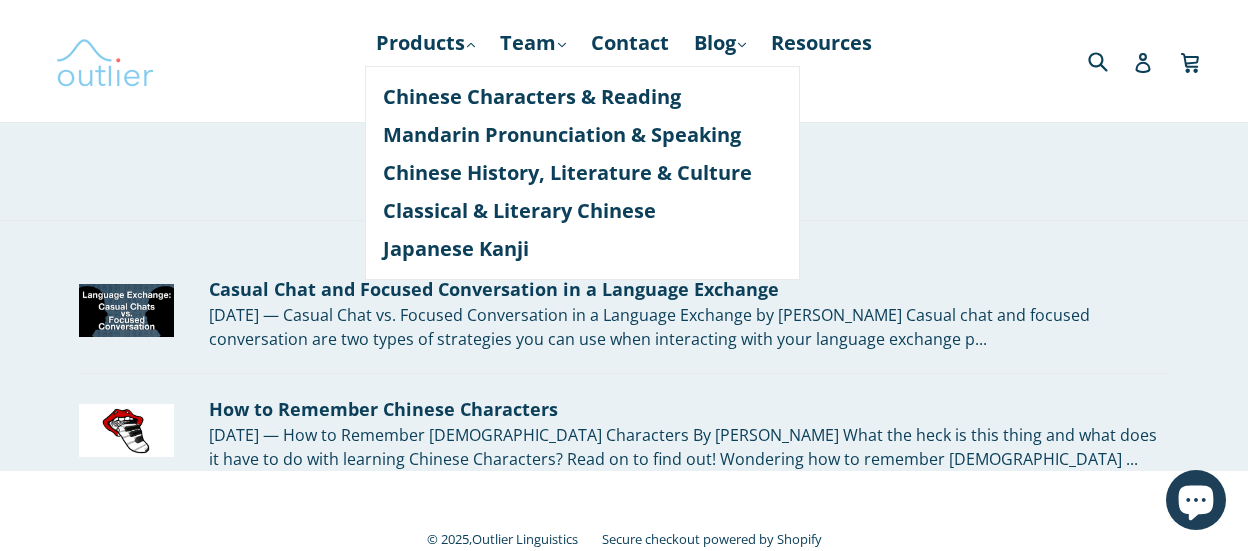 click at bounding box center (105, 61) 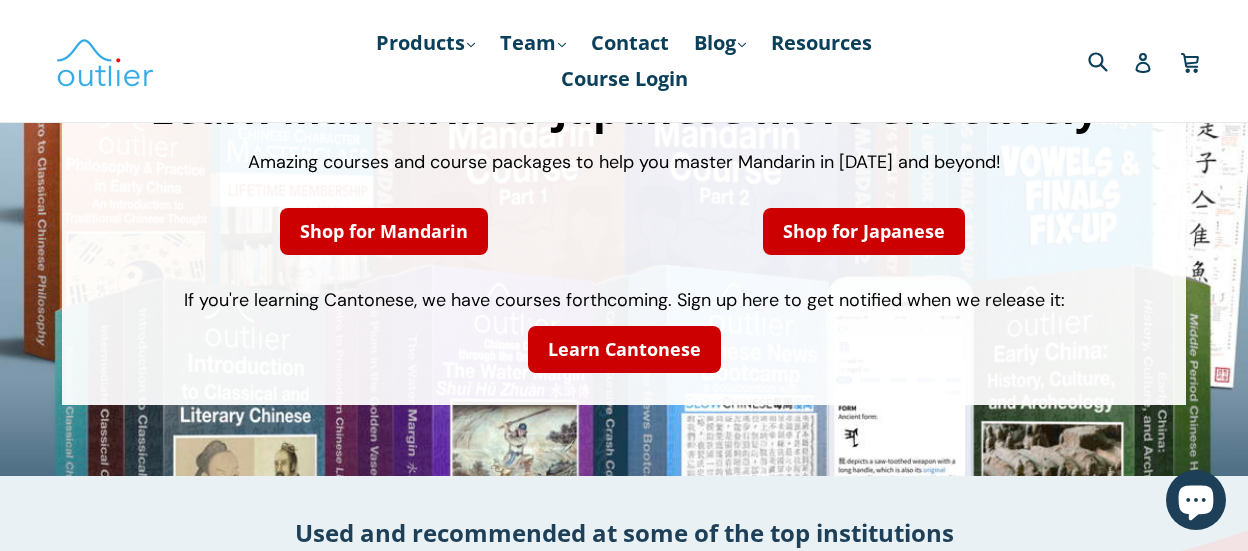 scroll, scrollTop: 0, scrollLeft: 0, axis: both 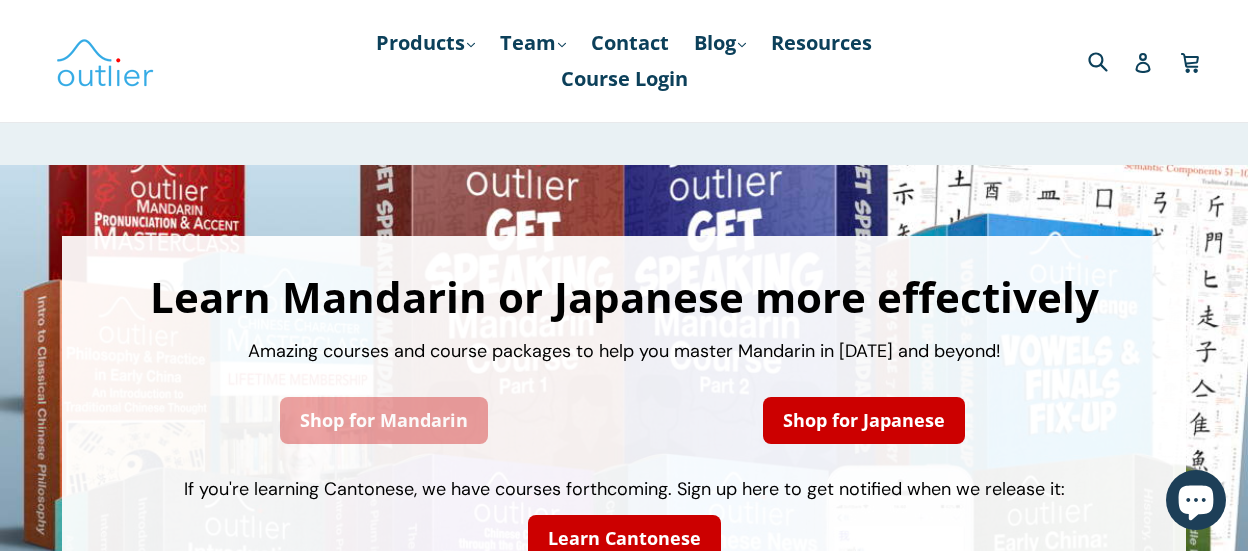 click on "Shop for Mandarin" at bounding box center (384, 420) 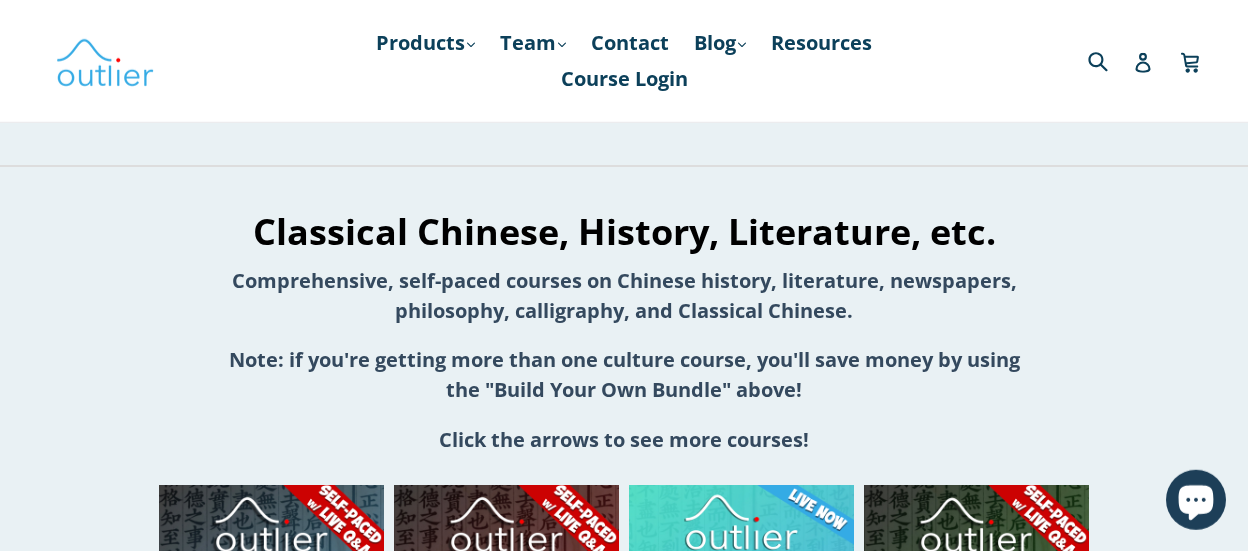 scroll, scrollTop: 1439, scrollLeft: 0, axis: vertical 